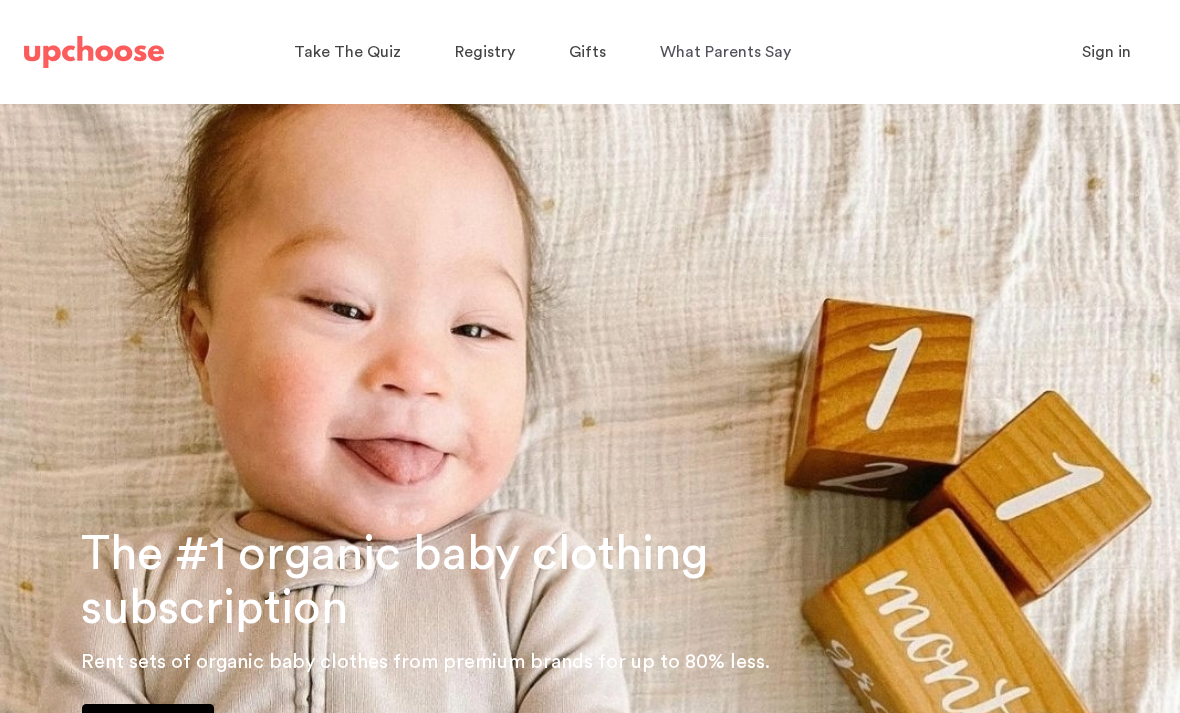 scroll, scrollTop: 0, scrollLeft: 0, axis: both 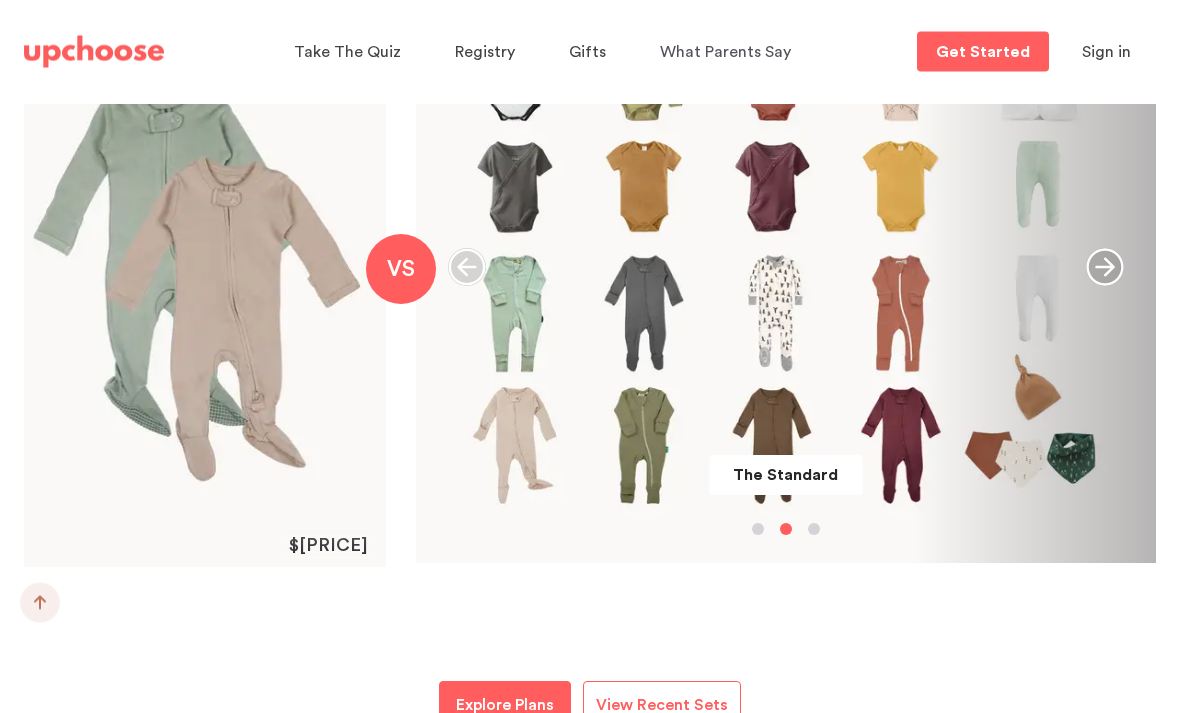 click on "The Standard" at bounding box center [786, 268] 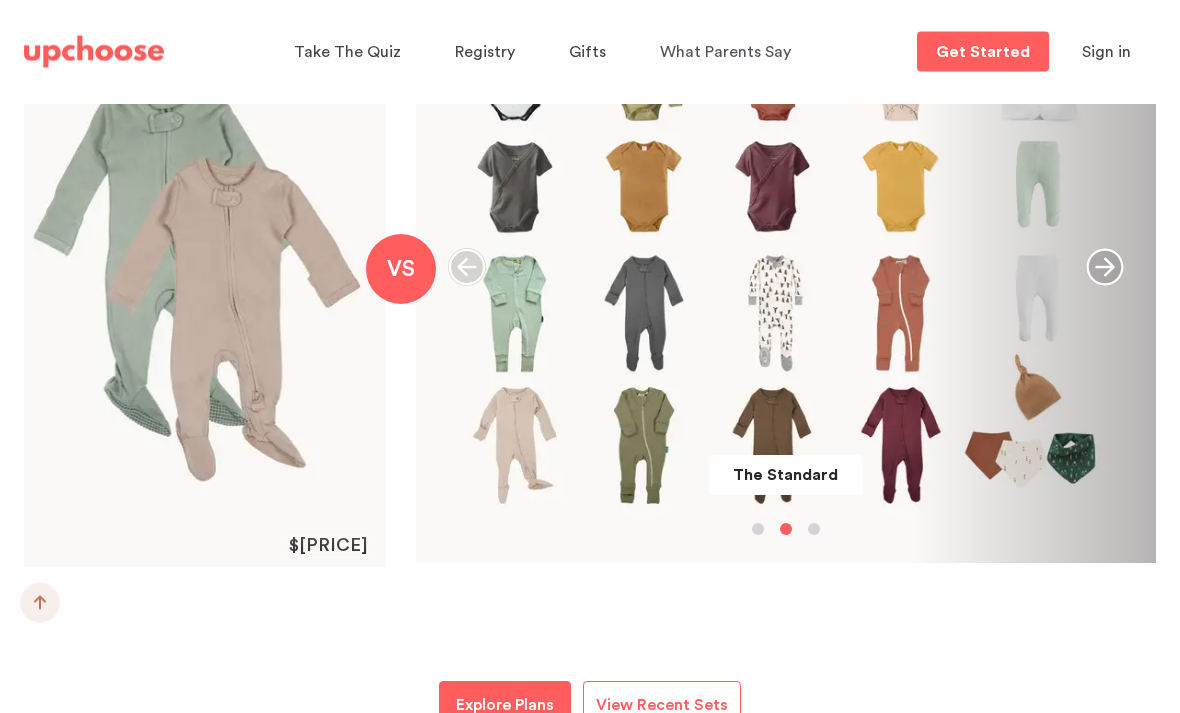 click on "The Standard" at bounding box center (785, 476) 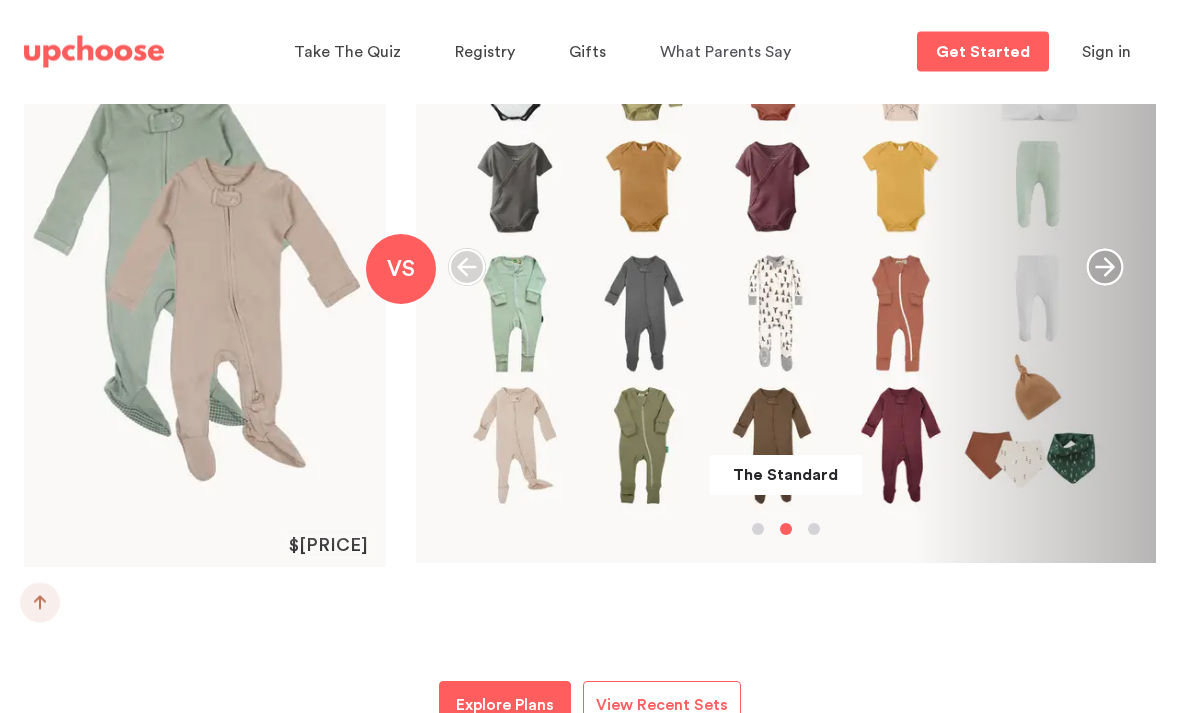click on "The Standard" at bounding box center [786, 268] 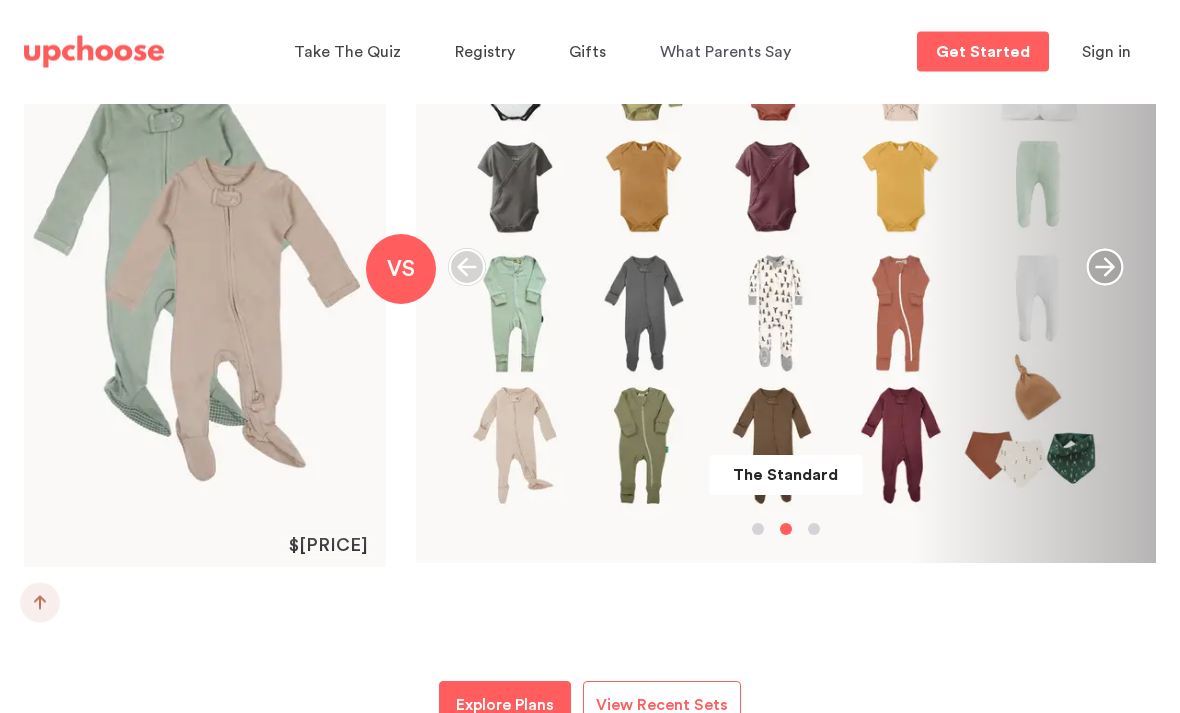 click at bounding box center (1104, 268) 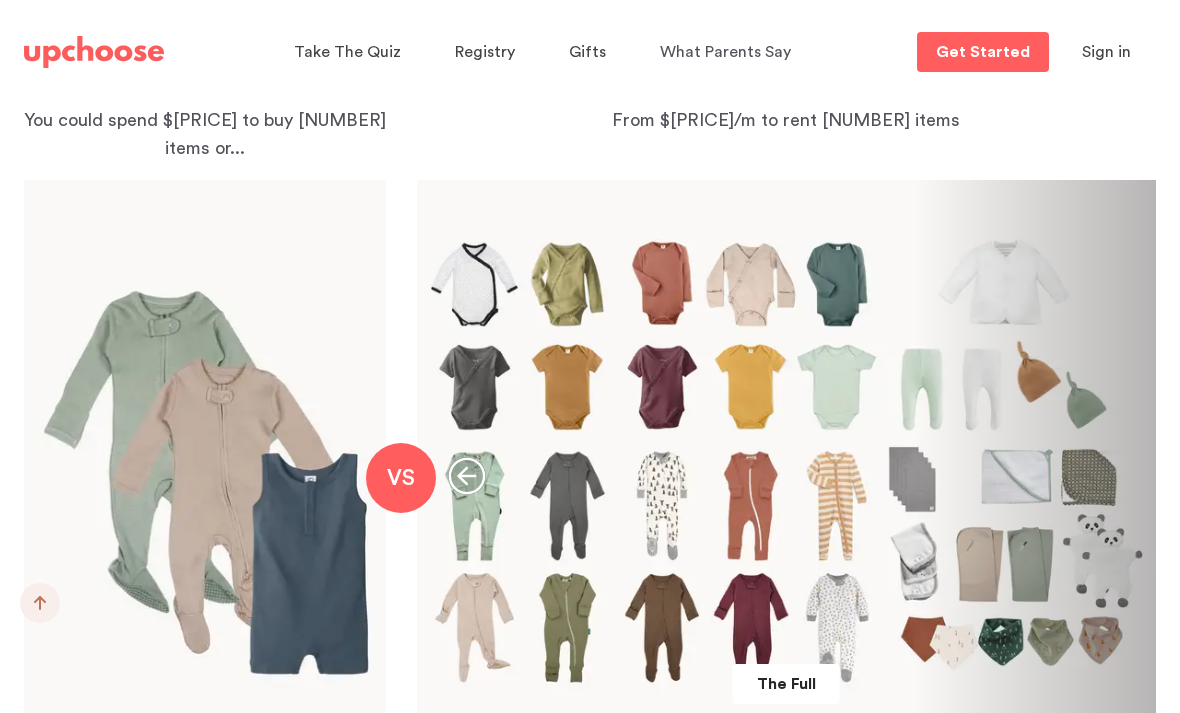 scroll, scrollTop: 2141, scrollLeft: 0, axis: vertical 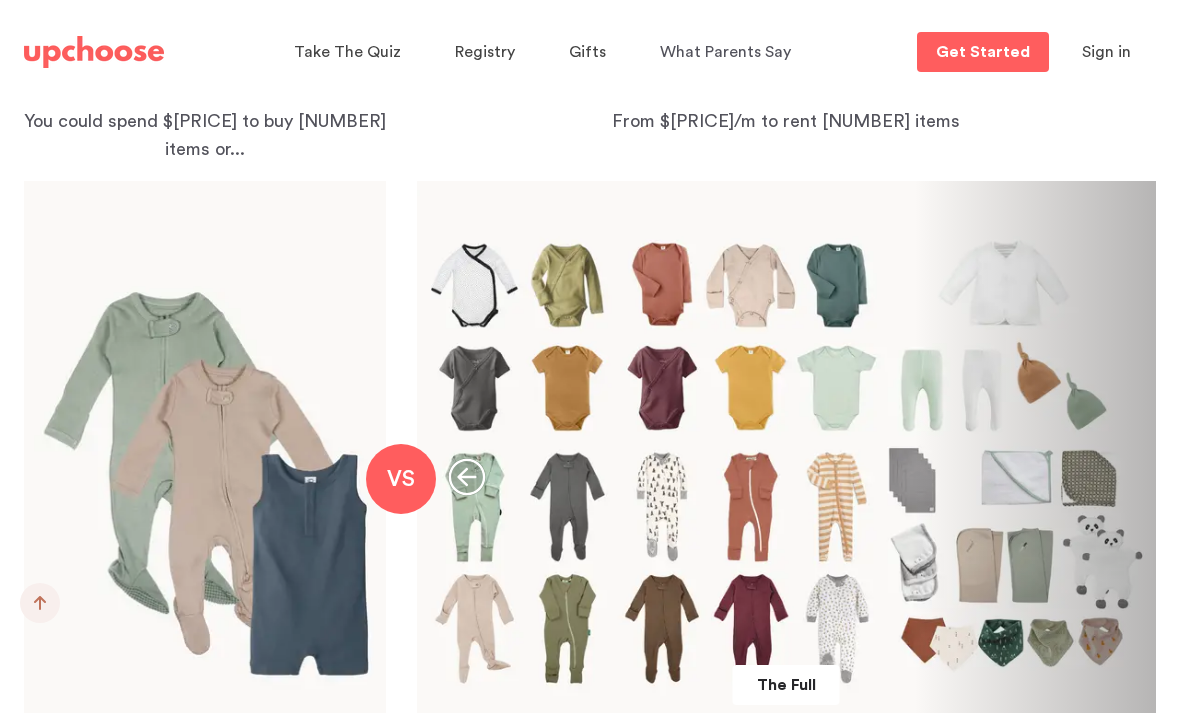 click on "The Full" at bounding box center (787, 477) 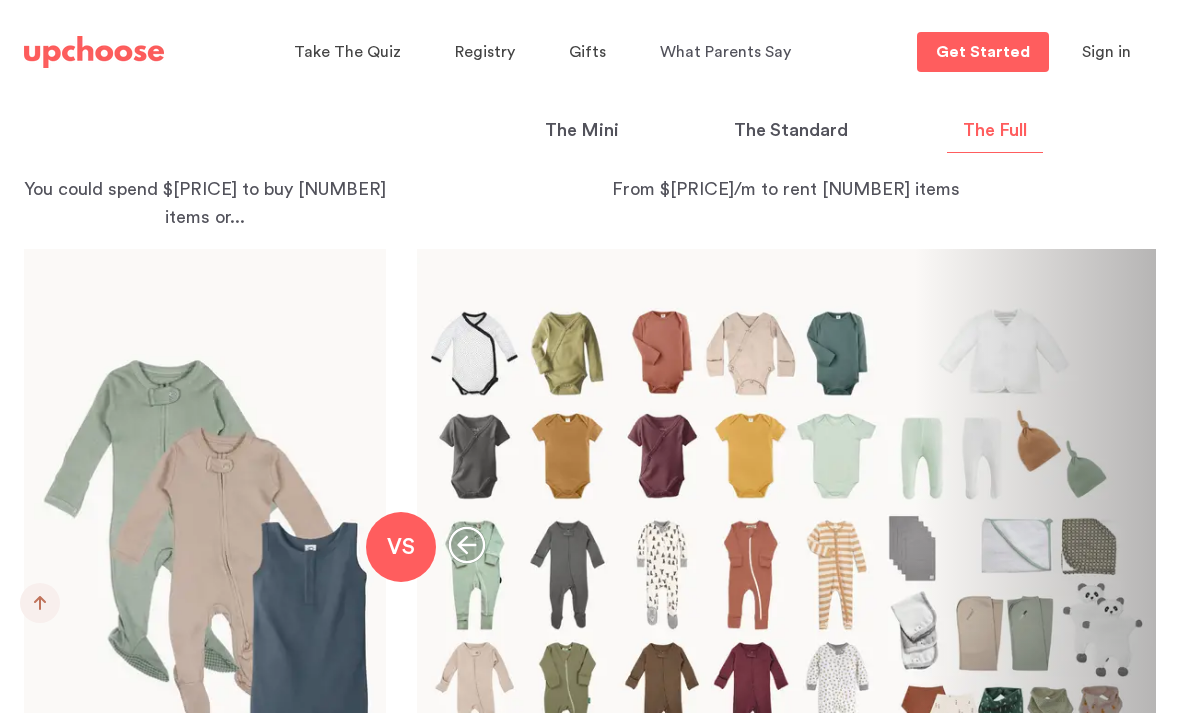 scroll, scrollTop: 2070, scrollLeft: 0, axis: vertical 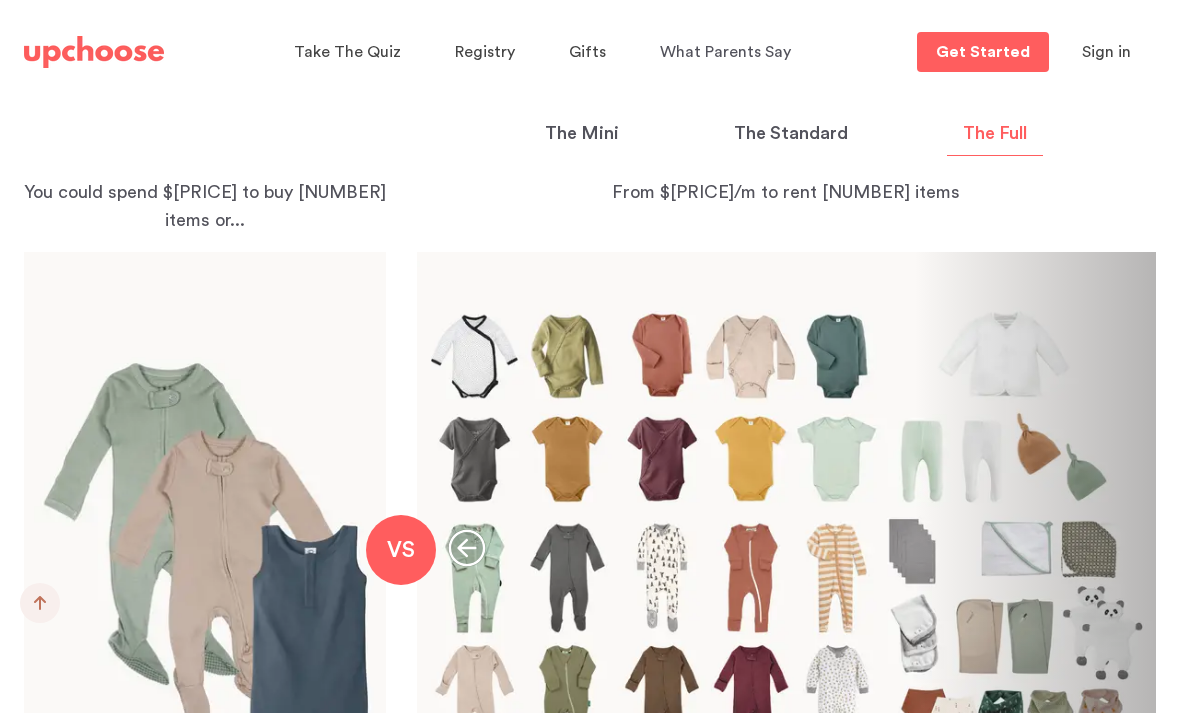 click at bounding box center (205, 550) 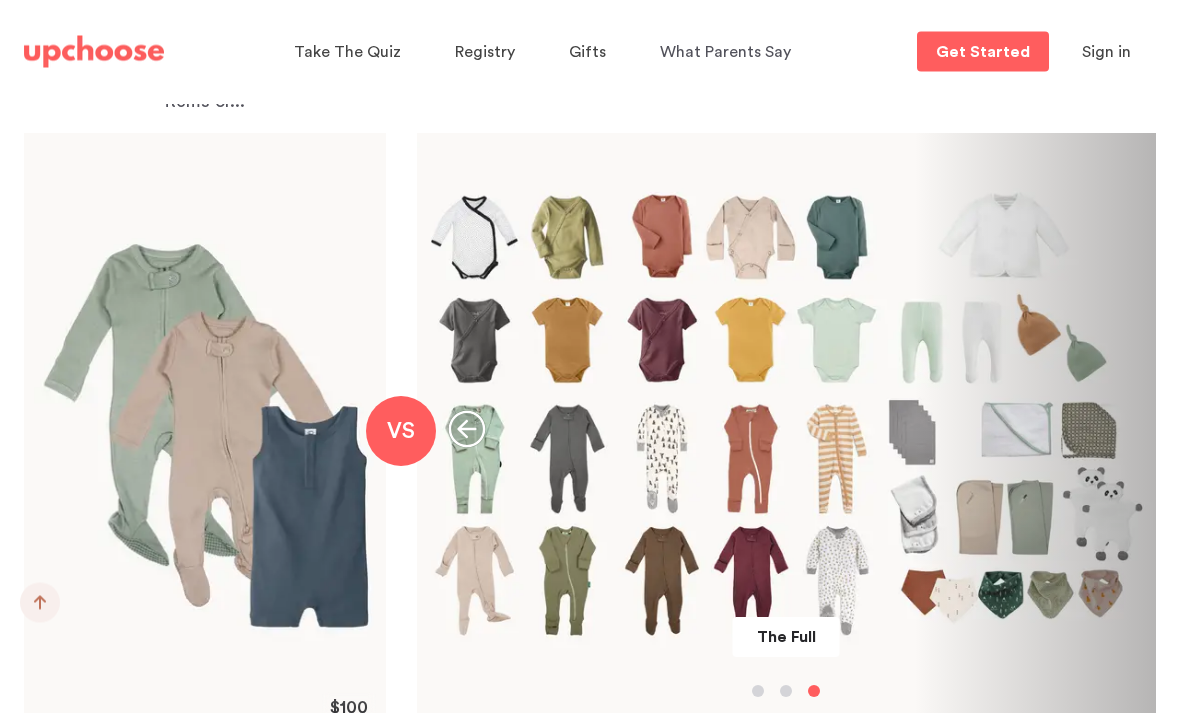 scroll, scrollTop: 2194, scrollLeft: 0, axis: vertical 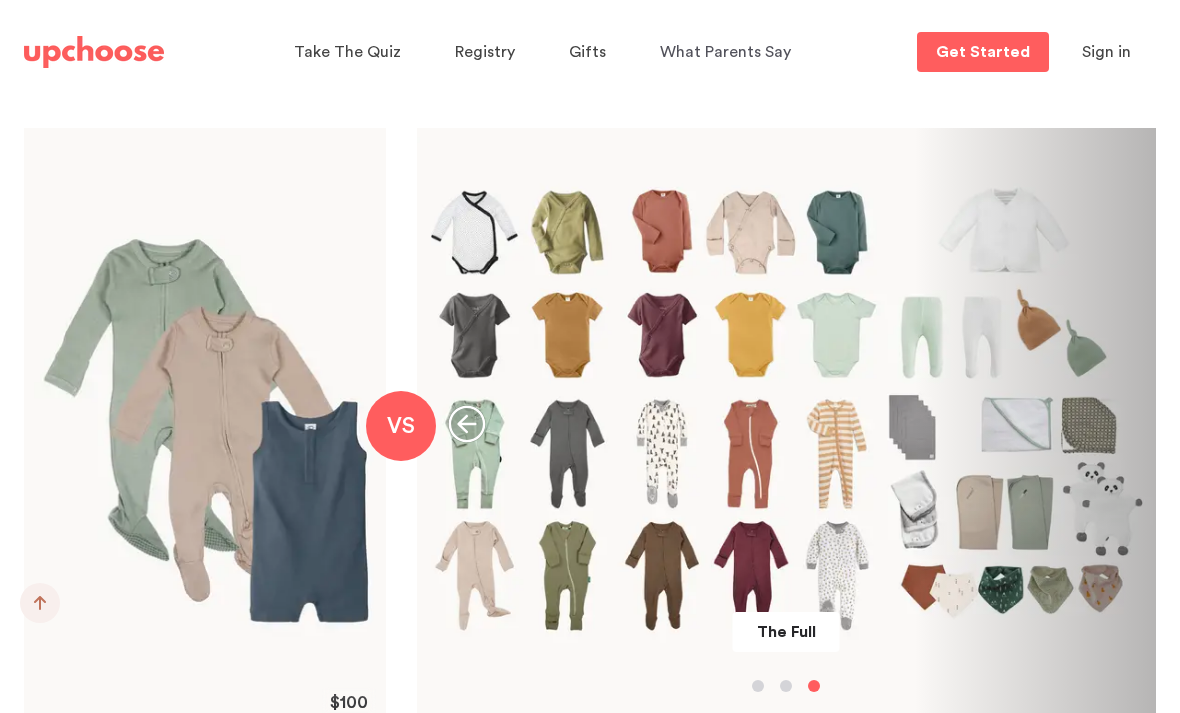 click on "VS" at bounding box center (401, 426) 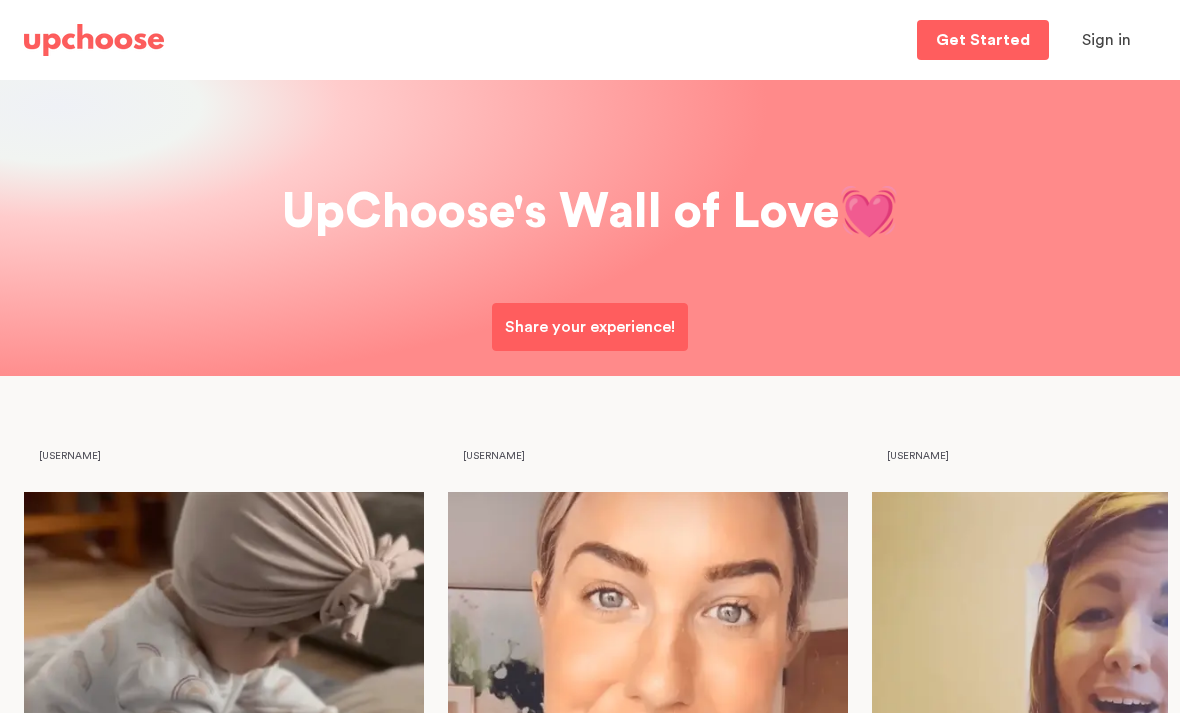 scroll, scrollTop: 0, scrollLeft: 0, axis: both 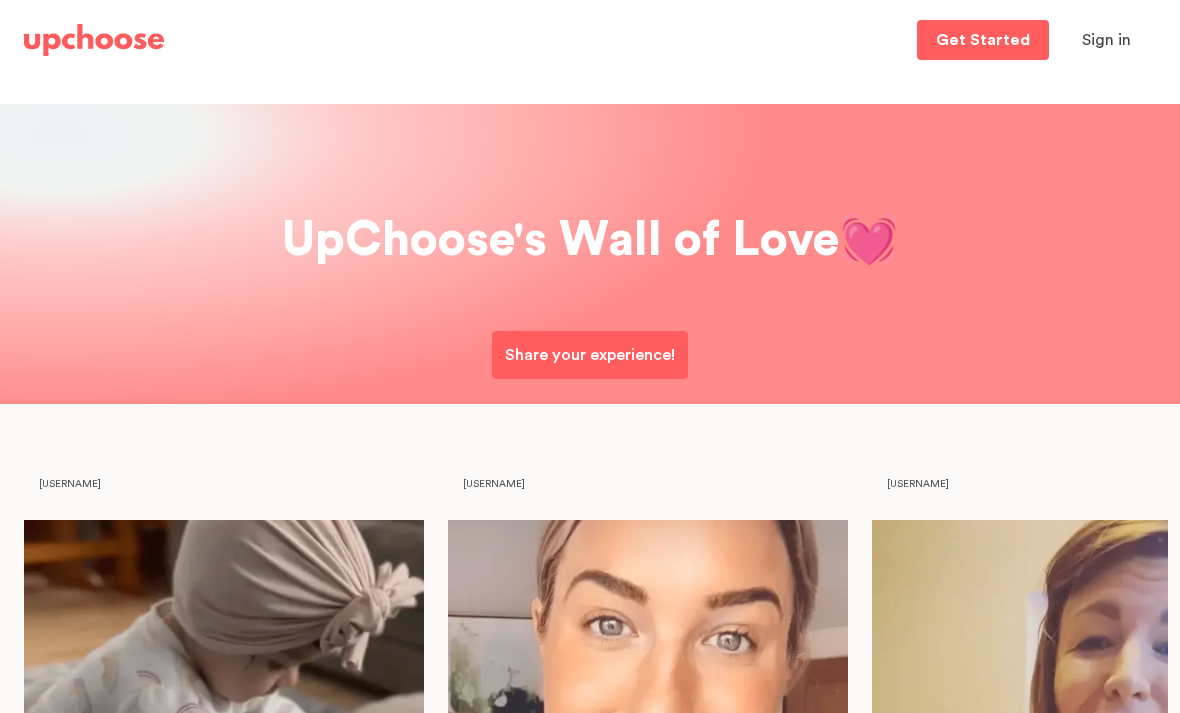 click at bounding box center [94, 40] 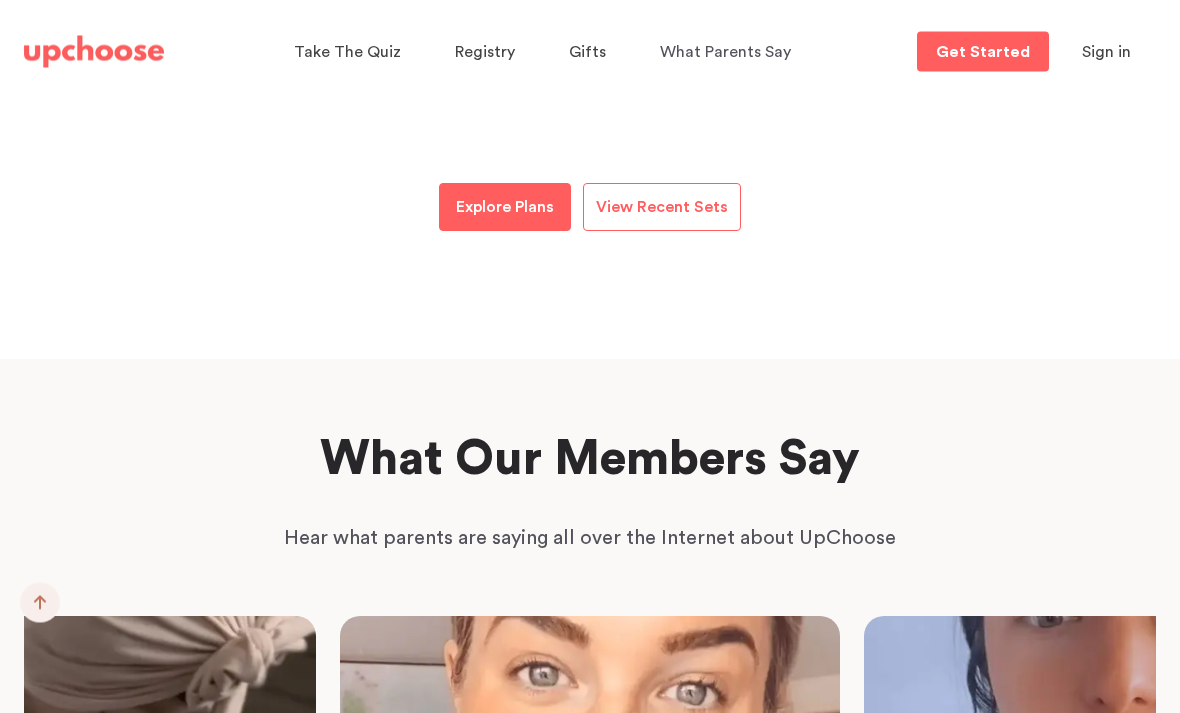 scroll, scrollTop: 2804, scrollLeft: 0, axis: vertical 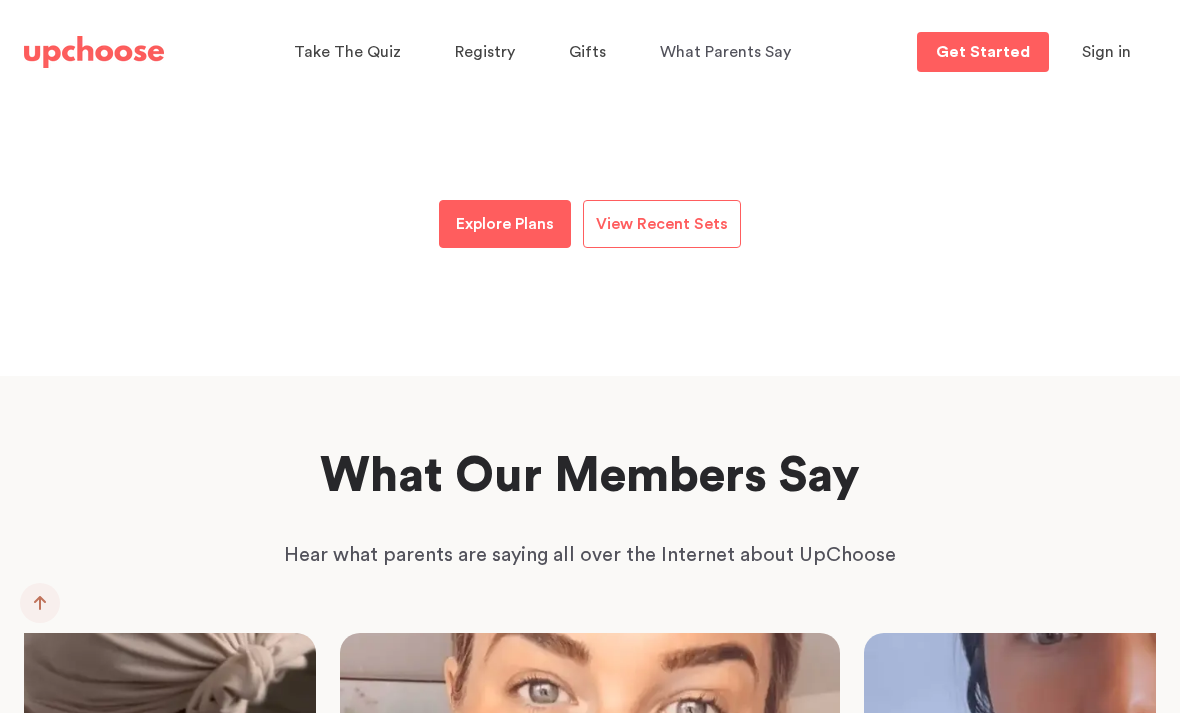 click on "Explore Plans" at bounding box center [505, 224] 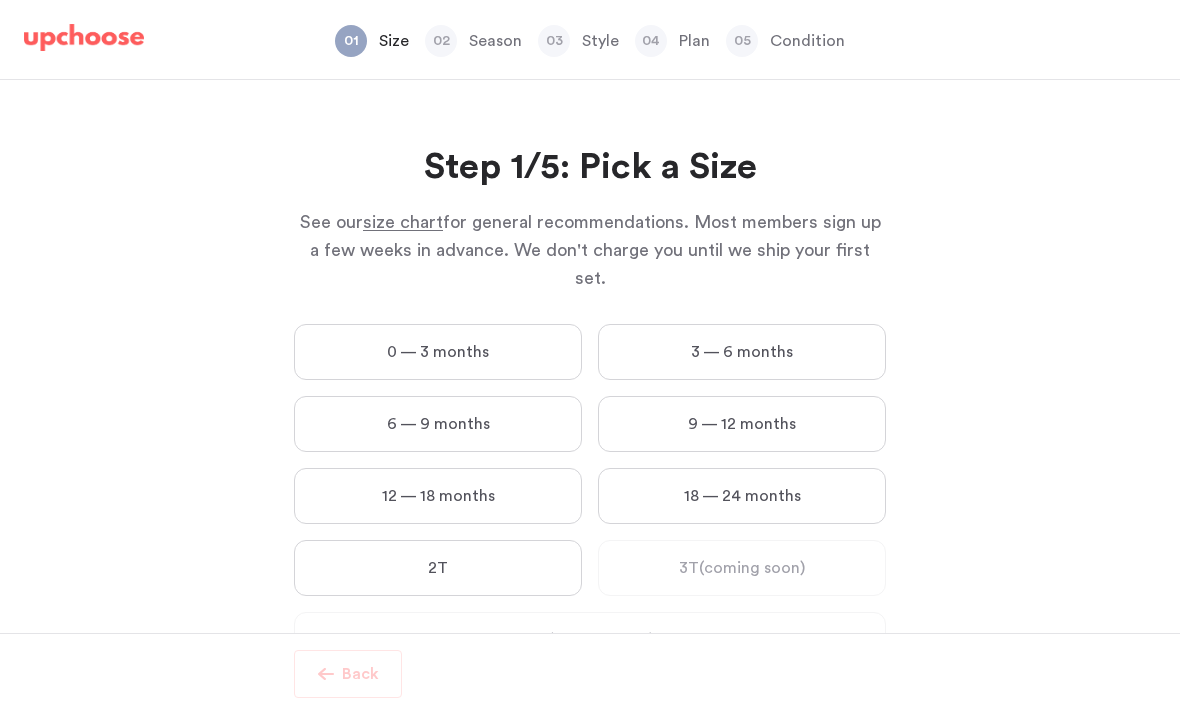 scroll, scrollTop: 0, scrollLeft: 0, axis: both 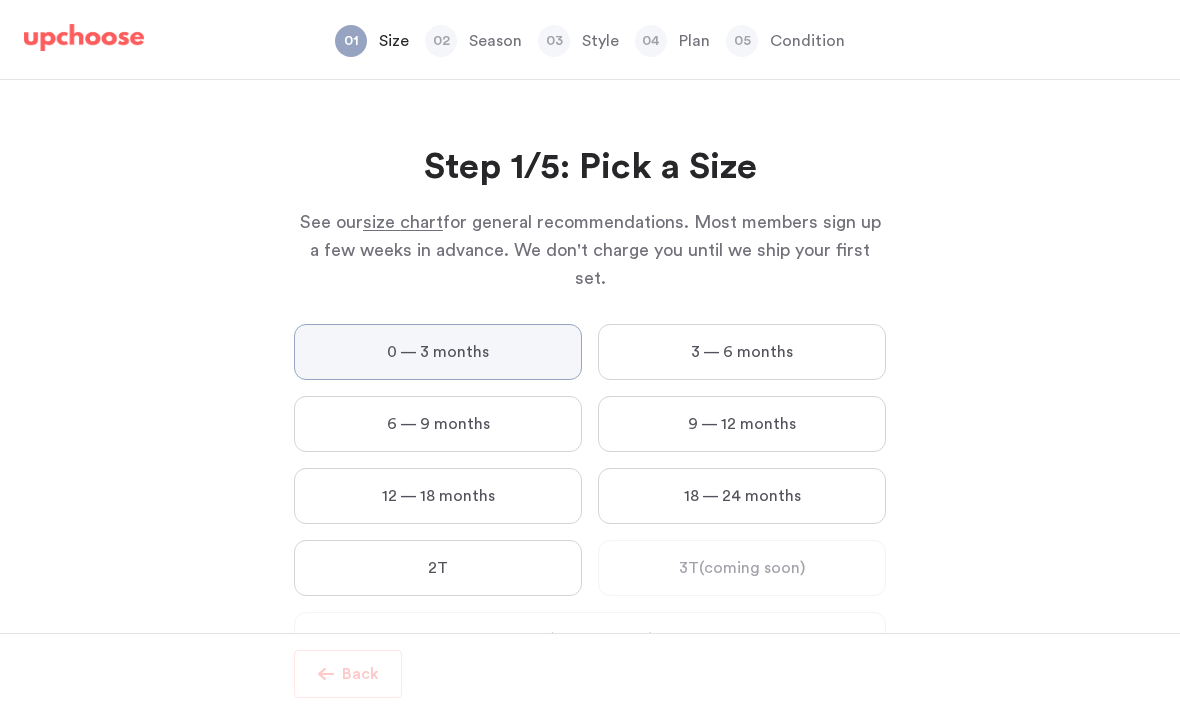 click on "0 — 3 months" at bounding box center [0, 0] 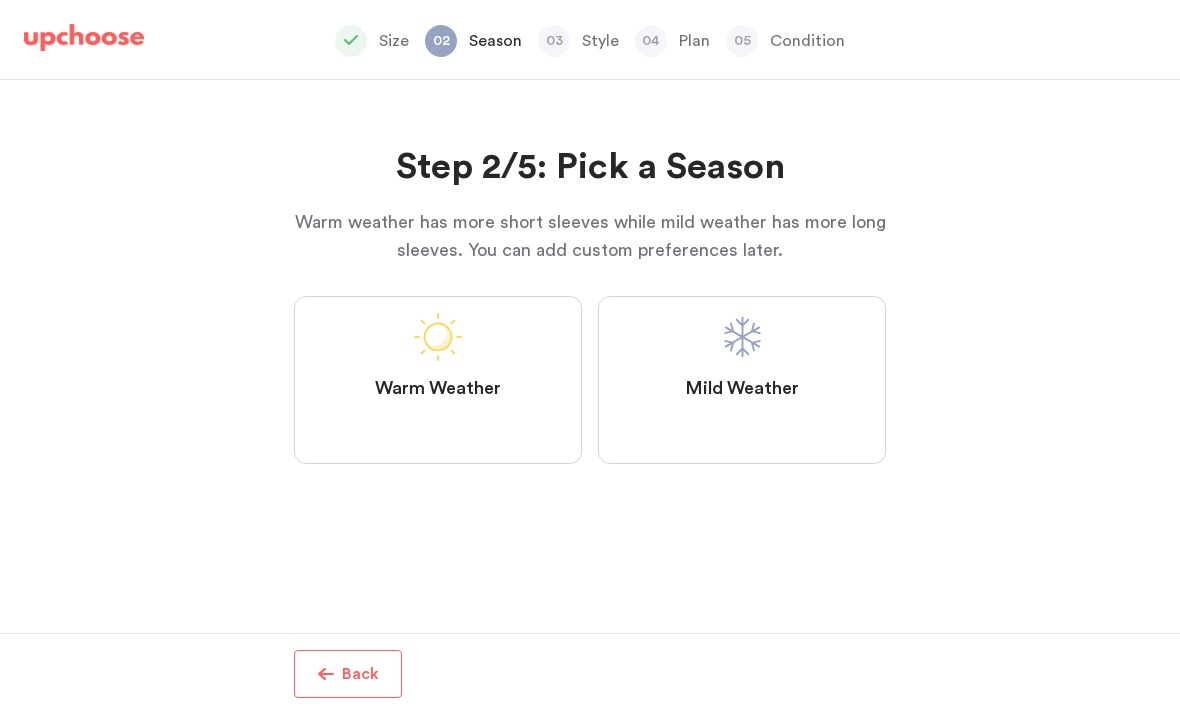click on "Mild Weather" at bounding box center (742, 380) 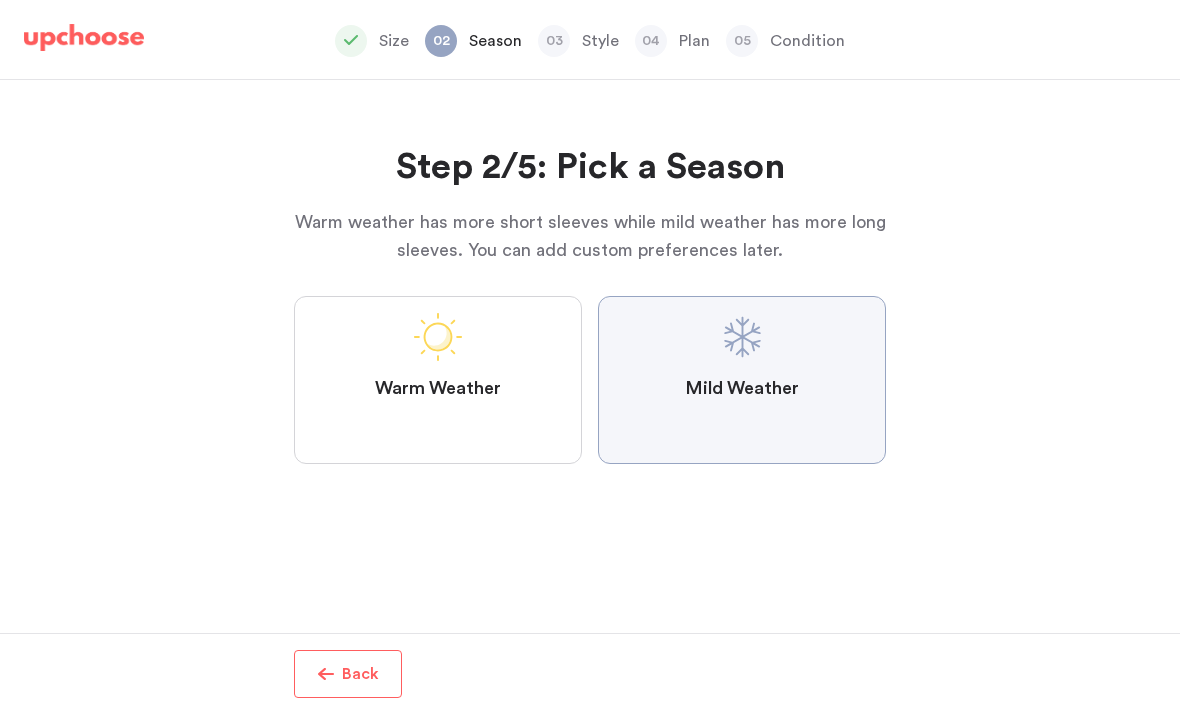 click on "Mild Weather" at bounding box center [0, 0] 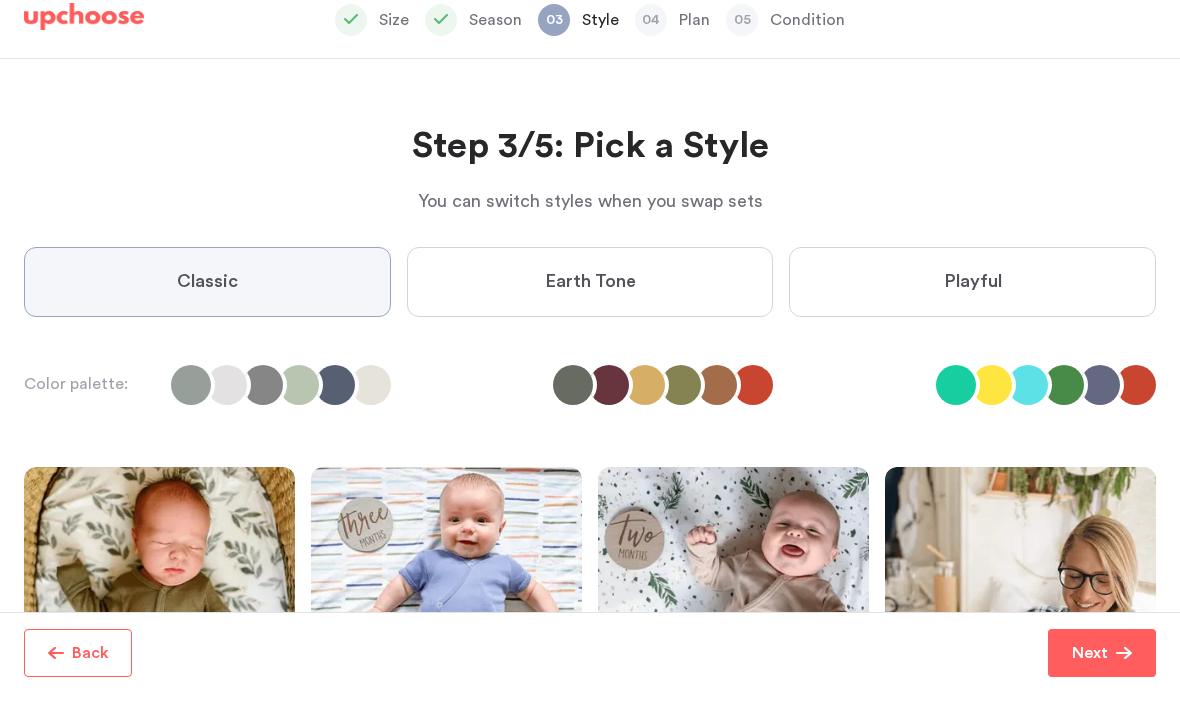 scroll, scrollTop: 64, scrollLeft: 0, axis: vertical 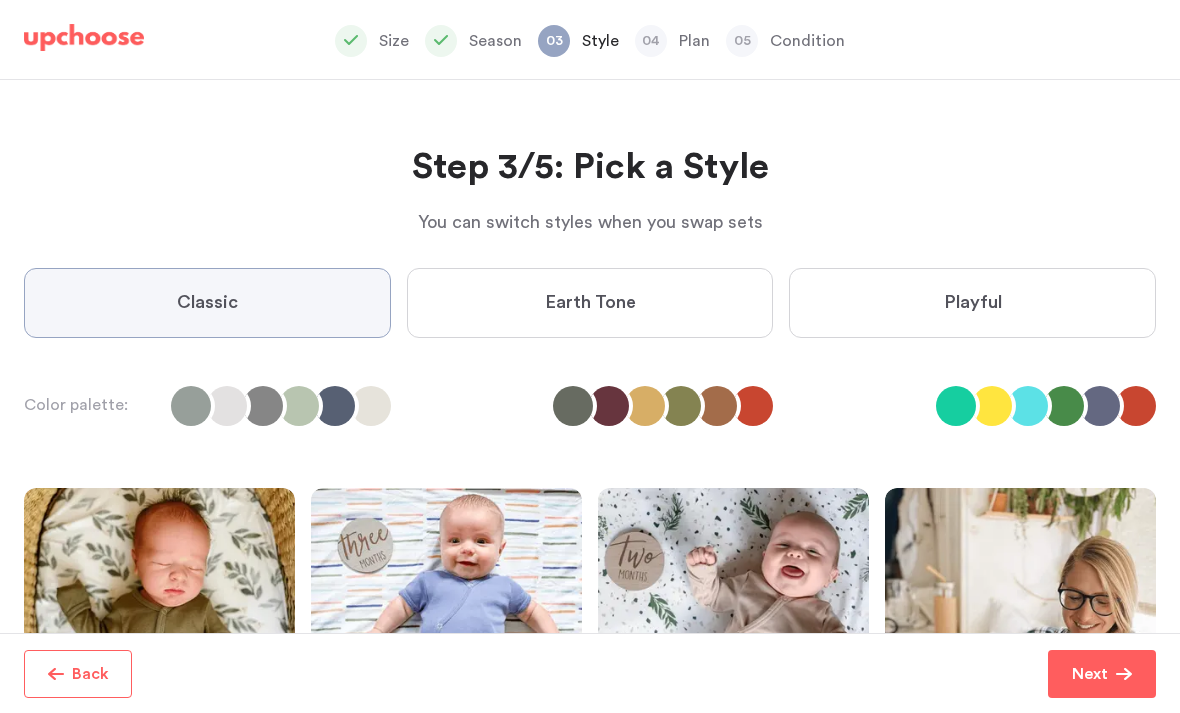 click at bounding box center [227, 406] 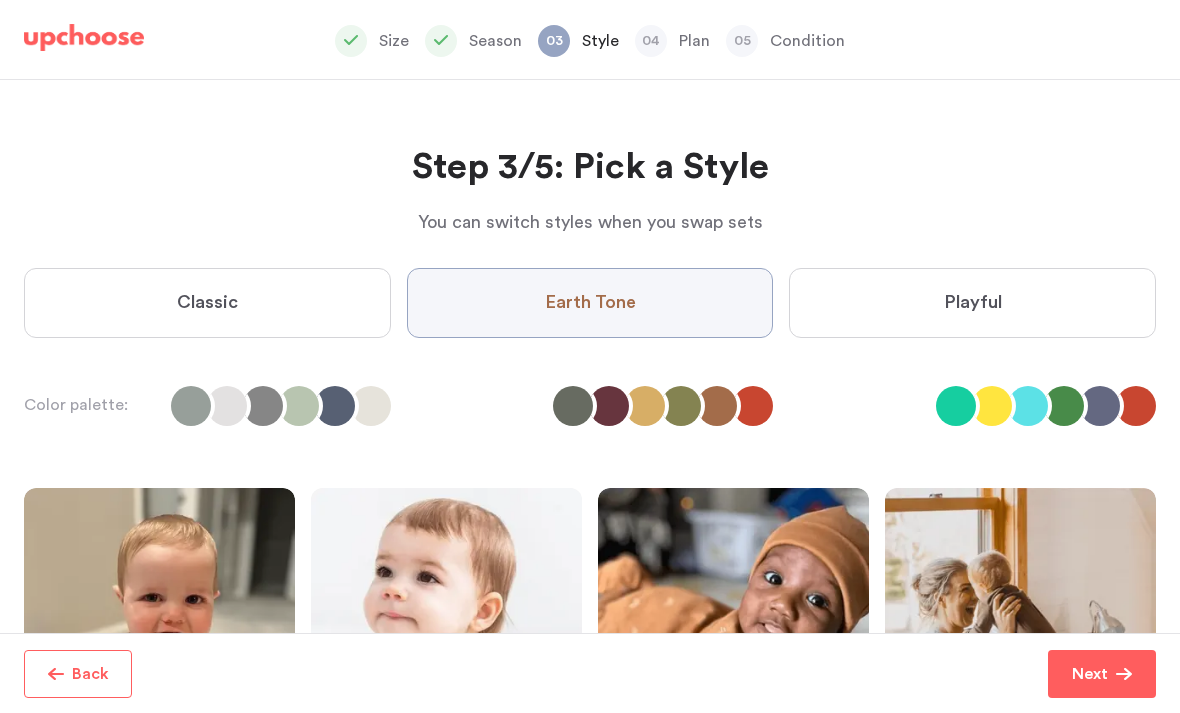 click on "Earth Tone" at bounding box center (590, 303) 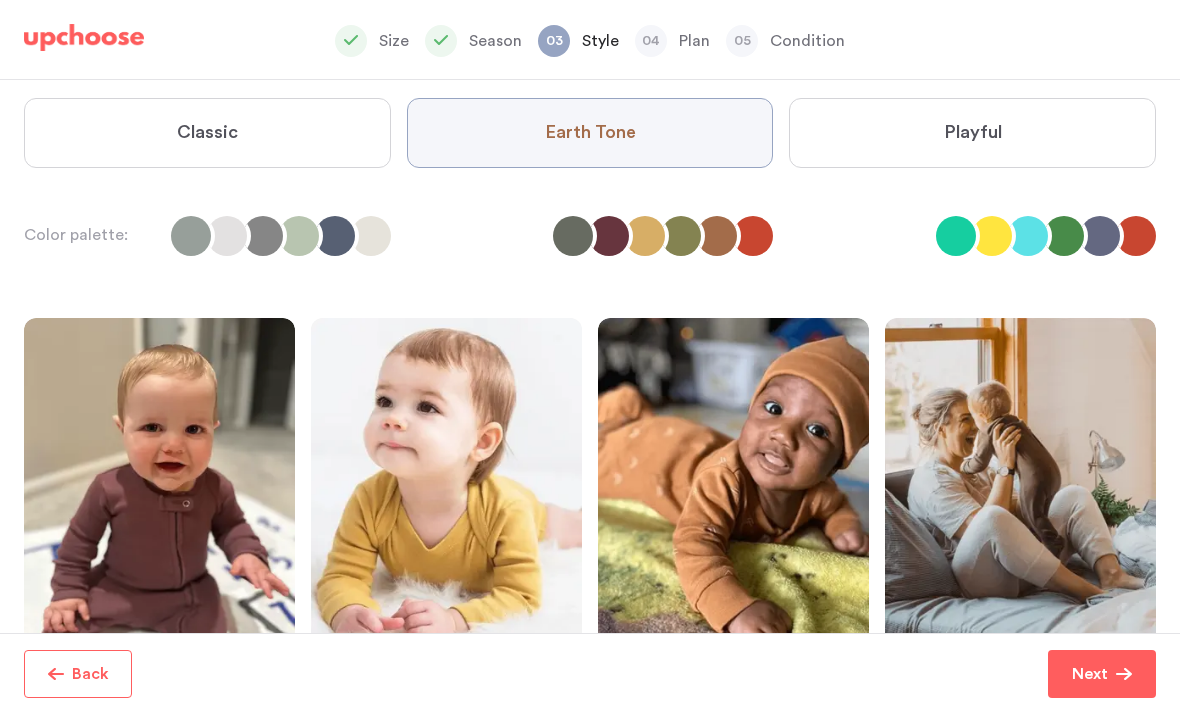 scroll, scrollTop: 169, scrollLeft: 0, axis: vertical 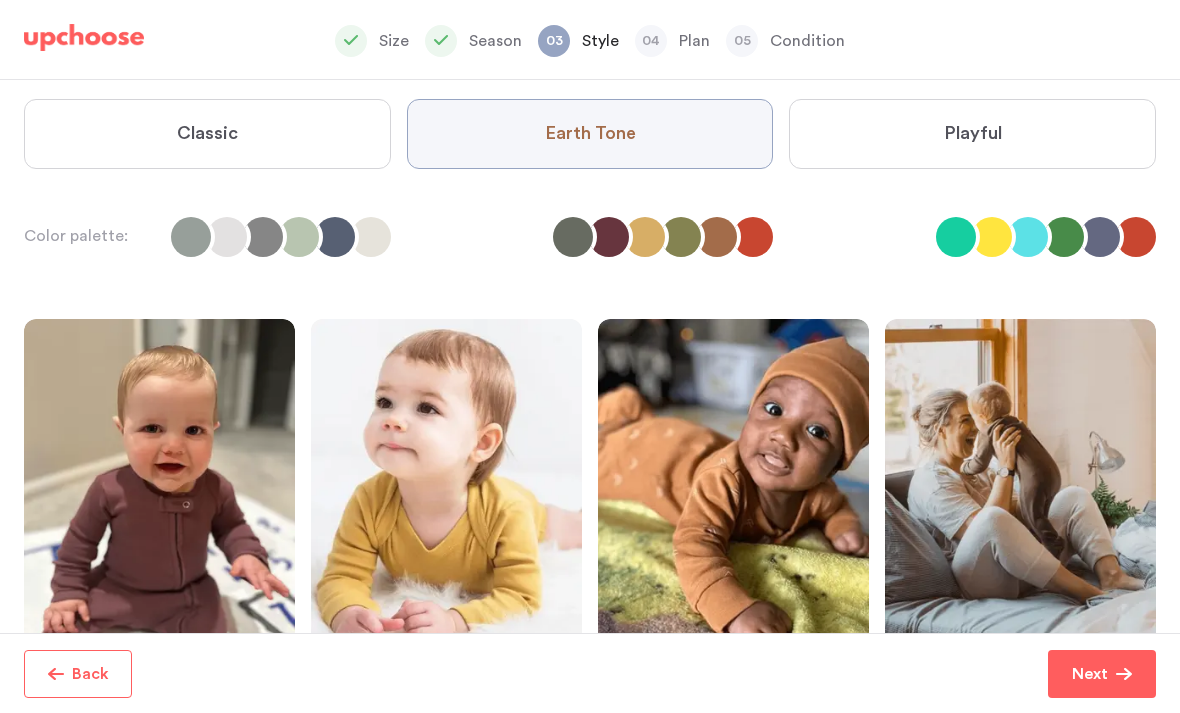 click on "Next" at bounding box center [1090, 674] 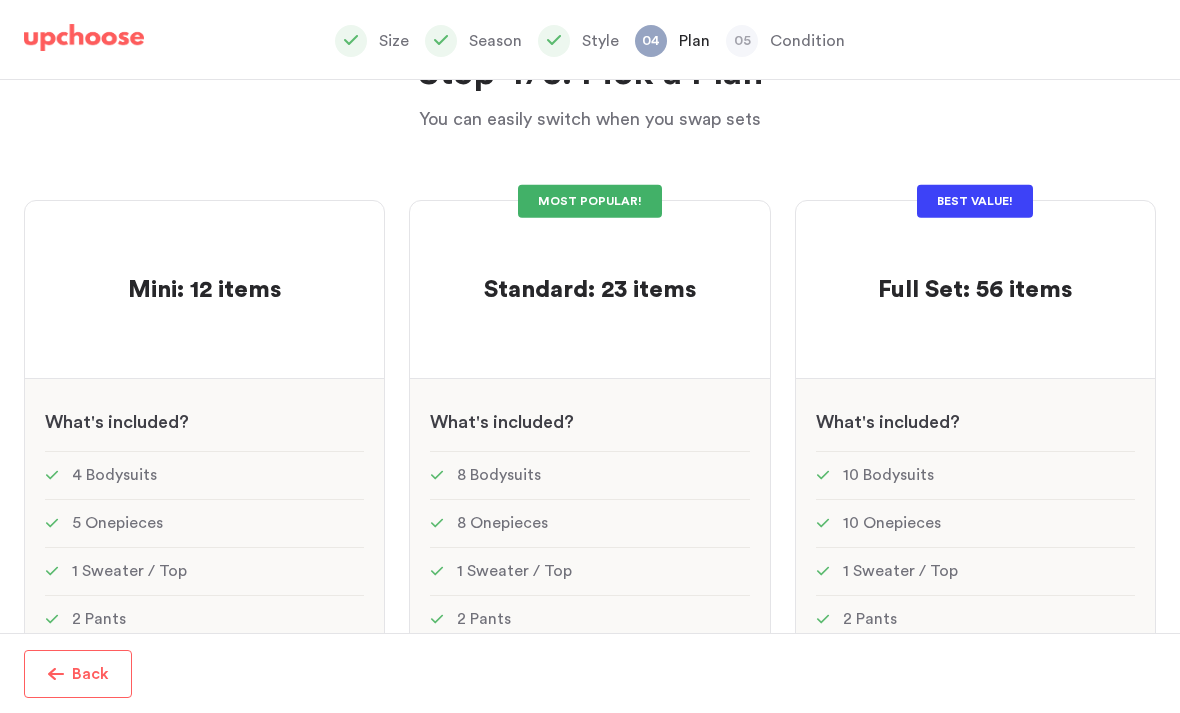 scroll, scrollTop: 94, scrollLeft: 0, axis: vertical 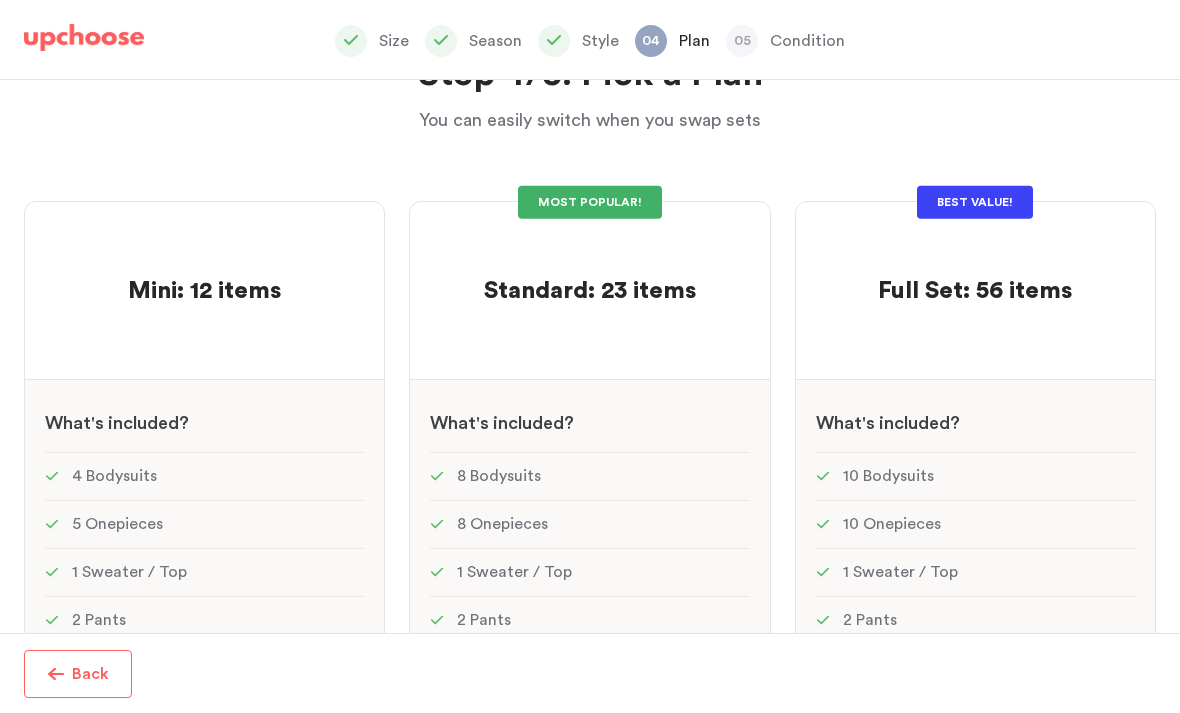click on "Step 4/5: Pick a Plan You can easily switch when you swap sets Step 4/5: Pick a Plan You can easily switch when you swap sets Mini: 12 items Mini: 12 items See  w W hat's included ? 4 Bodysuits 5 Onepieces 1 Sweater / Top 2 Pants MOST POPULAR! Standard: 23 items Standard: 23 items See  w W hat's included ? 8 Bodysuits 8 Onepieces 1 Sweater / Top 2 Pants 1 Hat 3 Bibs BEST VALUE! Full Set: 56 items Full Set: 56 items See  w W hat's included ? 10 Bodysuits 10 Onepieces 1 Sweater / Top 2 Pants 2 Hats 5 Bibs 2 Bath Towels 2 Swaddle Blankets 10 Burp Cloths 10 Washcloths 2 Bed Toys  1 UpChoose smart storage bag" at bounding box center (590, 356) 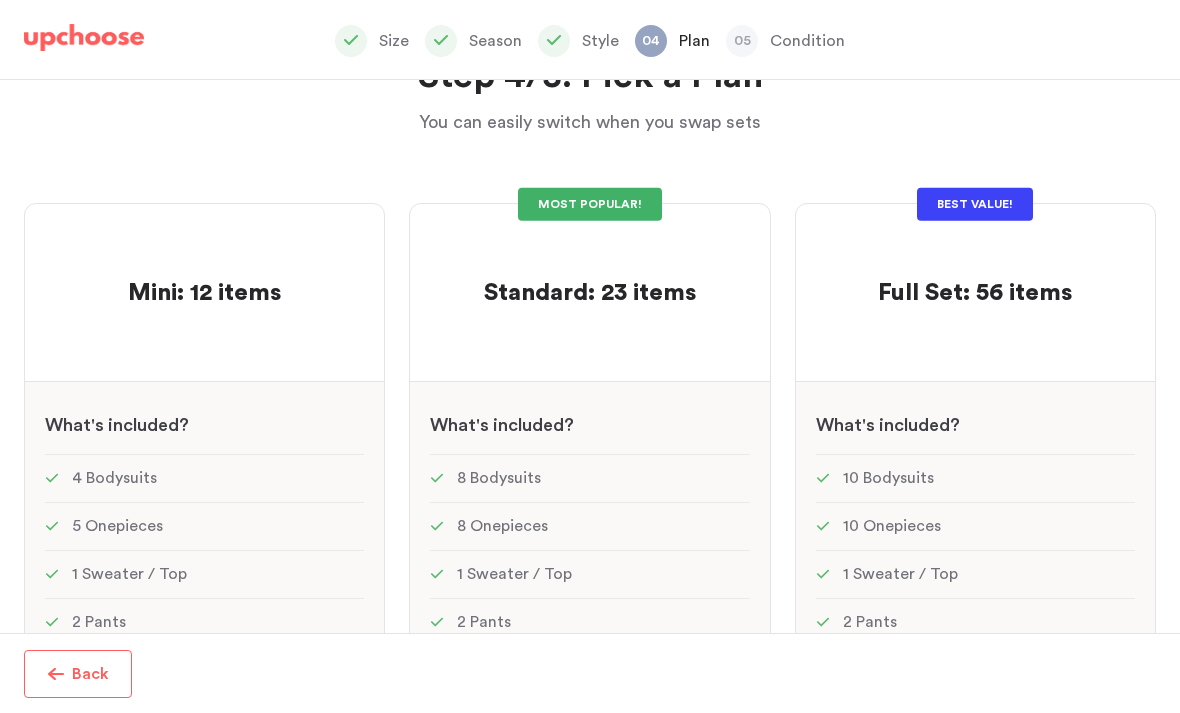 scroll, scrollTop: 74, scrollLeft: 0, axis: vertical 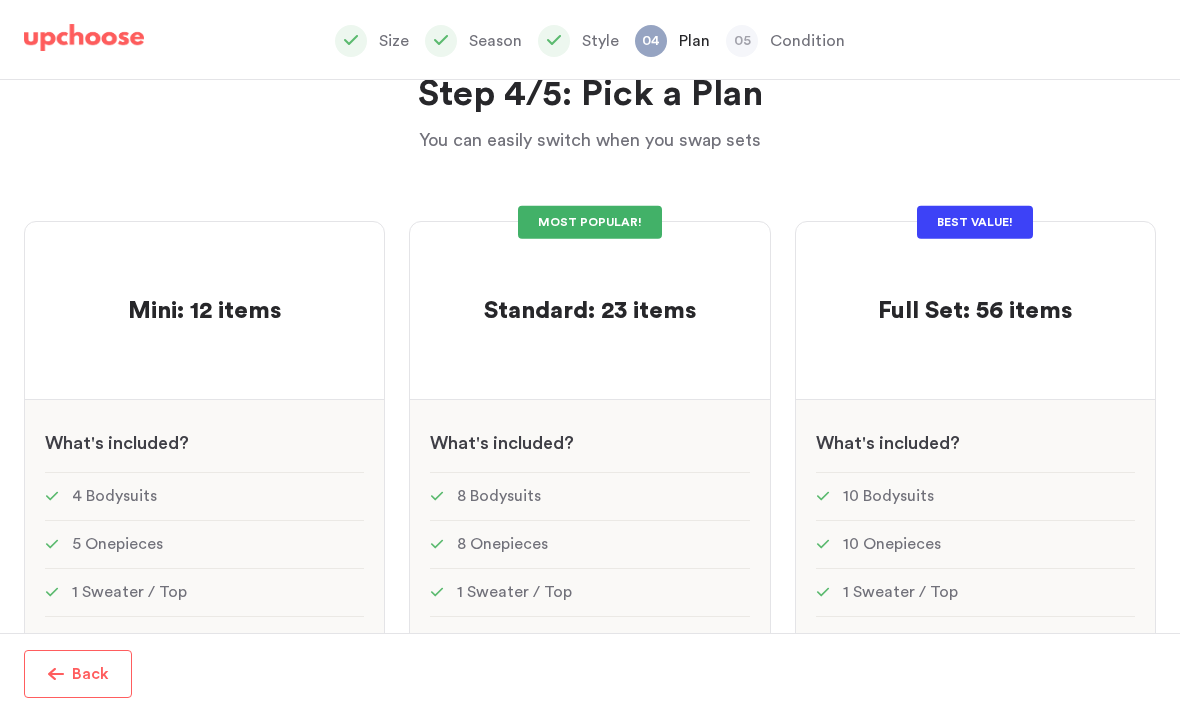 click on "Standard: 23 items Standard: 23 items" at bounding box center (589, 291) 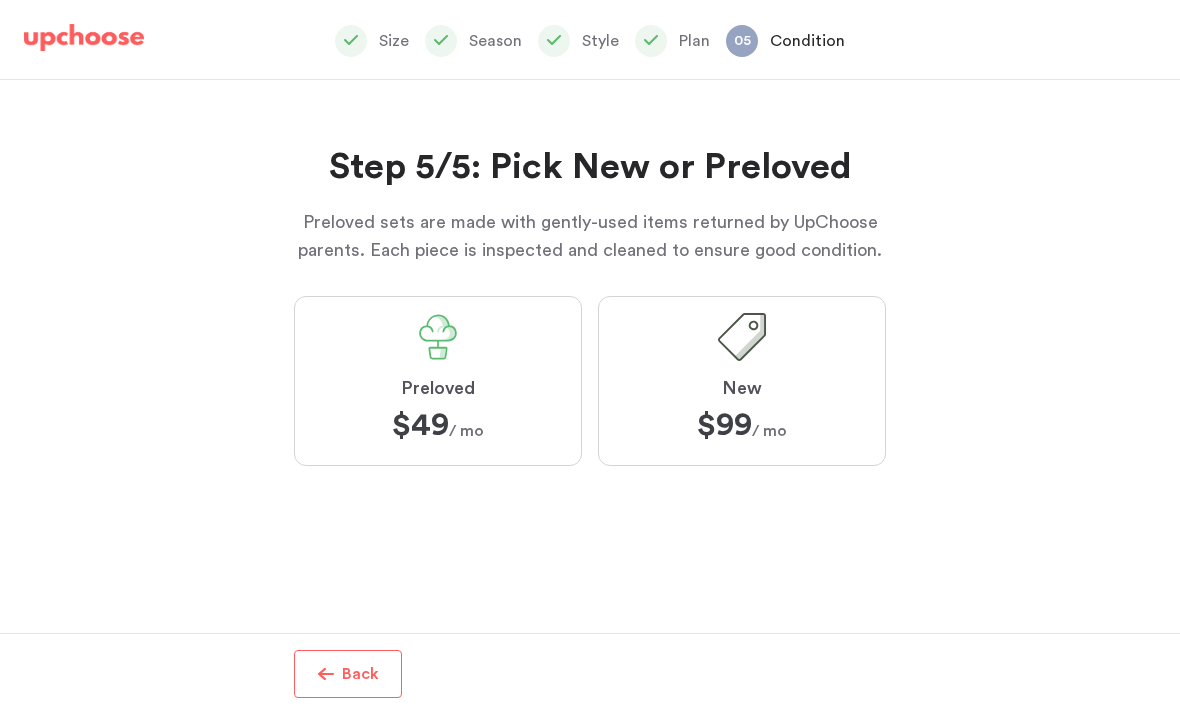 scroll, scrollTop: 64, scrollLeft: 0, axis: vertical 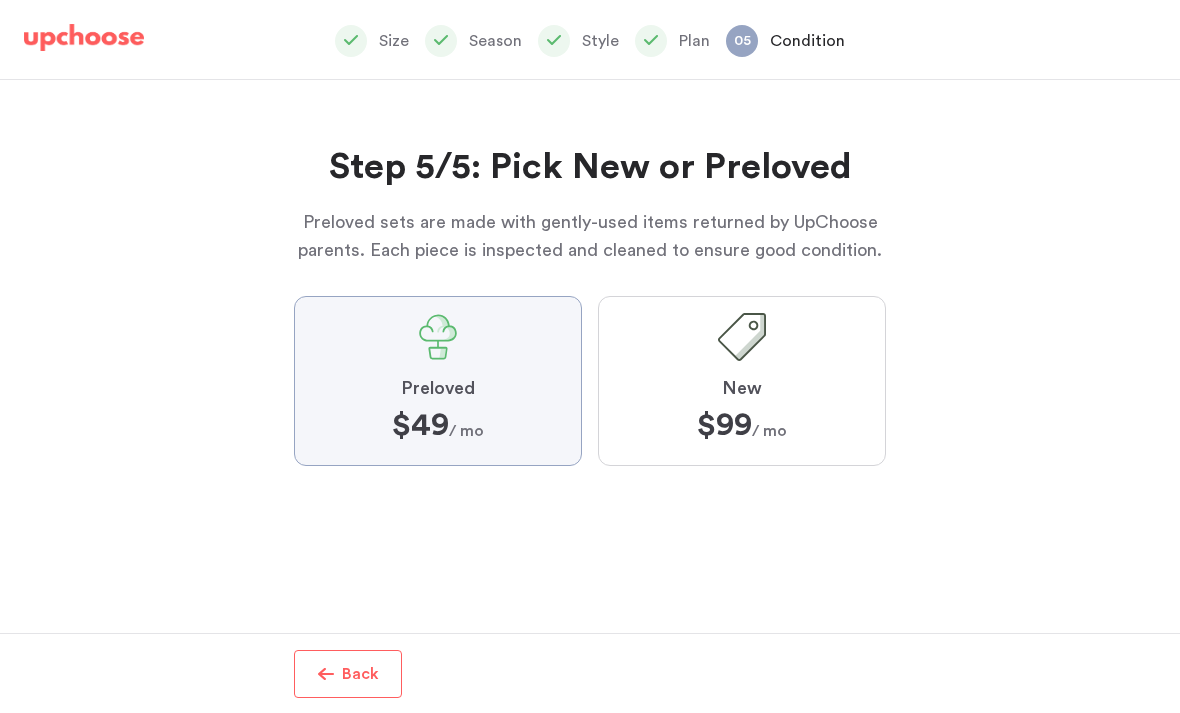 click on "Preloved $49 $49  / mo" at bounding box center (0, 0) 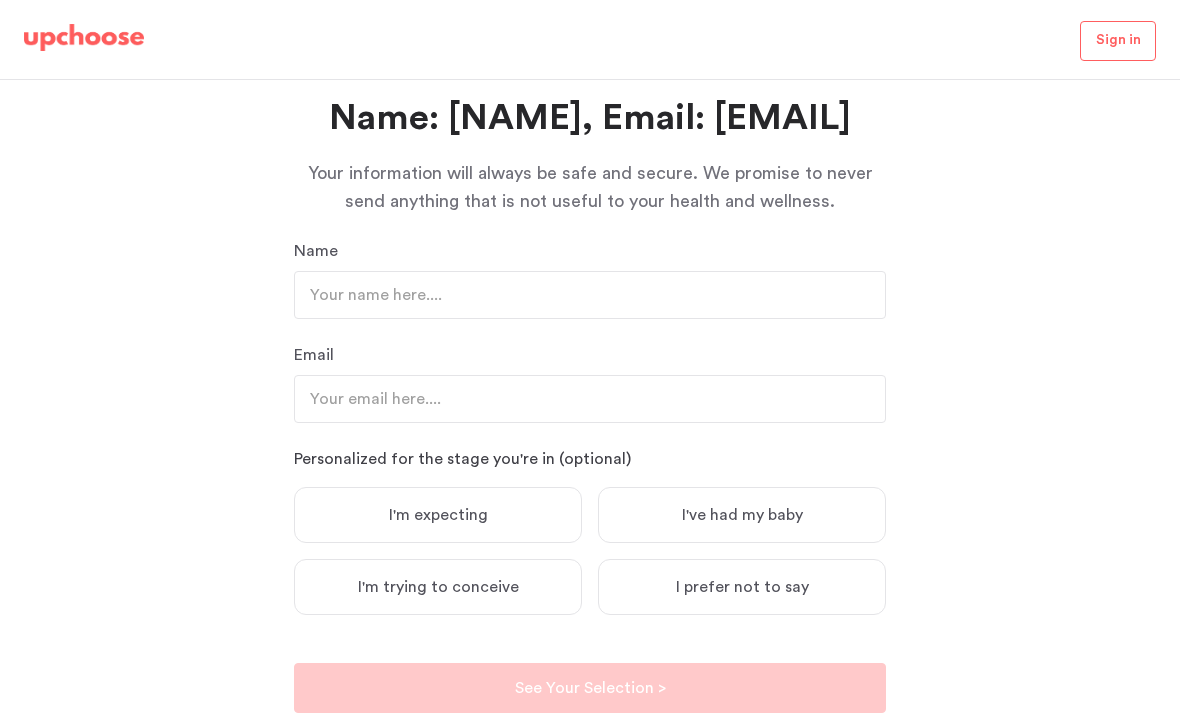 scroll, scrollTop: 78, scrollLeft: 0, axis: vertical 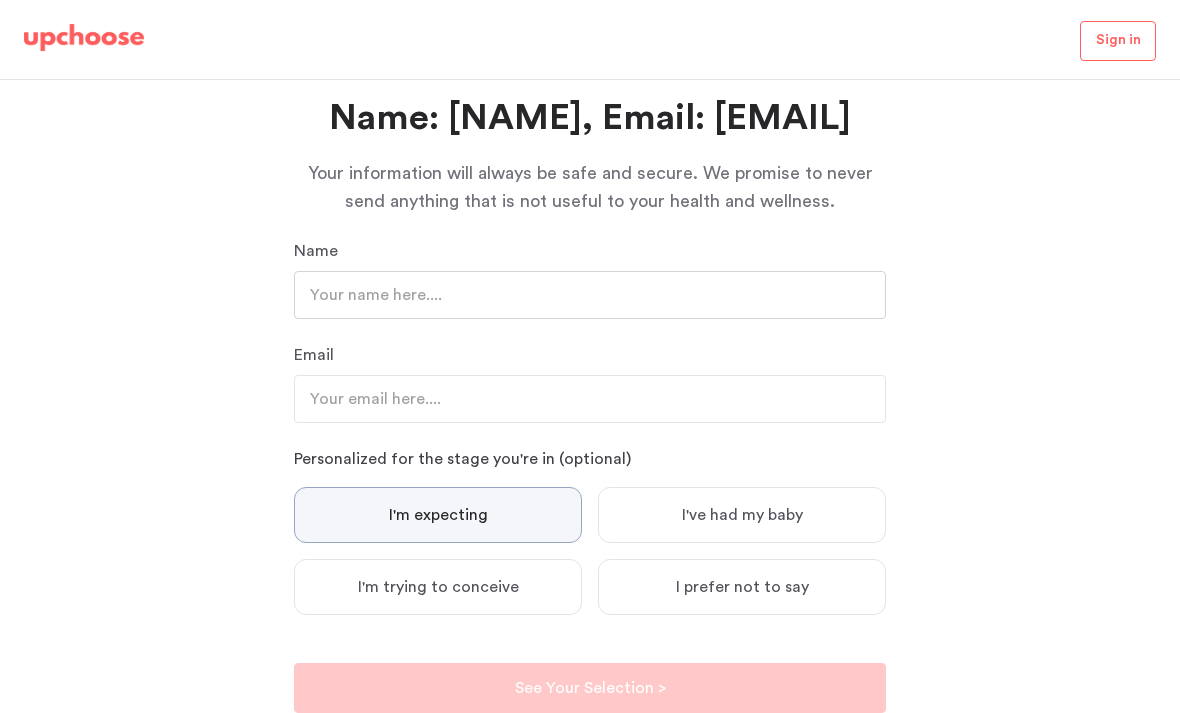 click at bounding box center (590, 295) 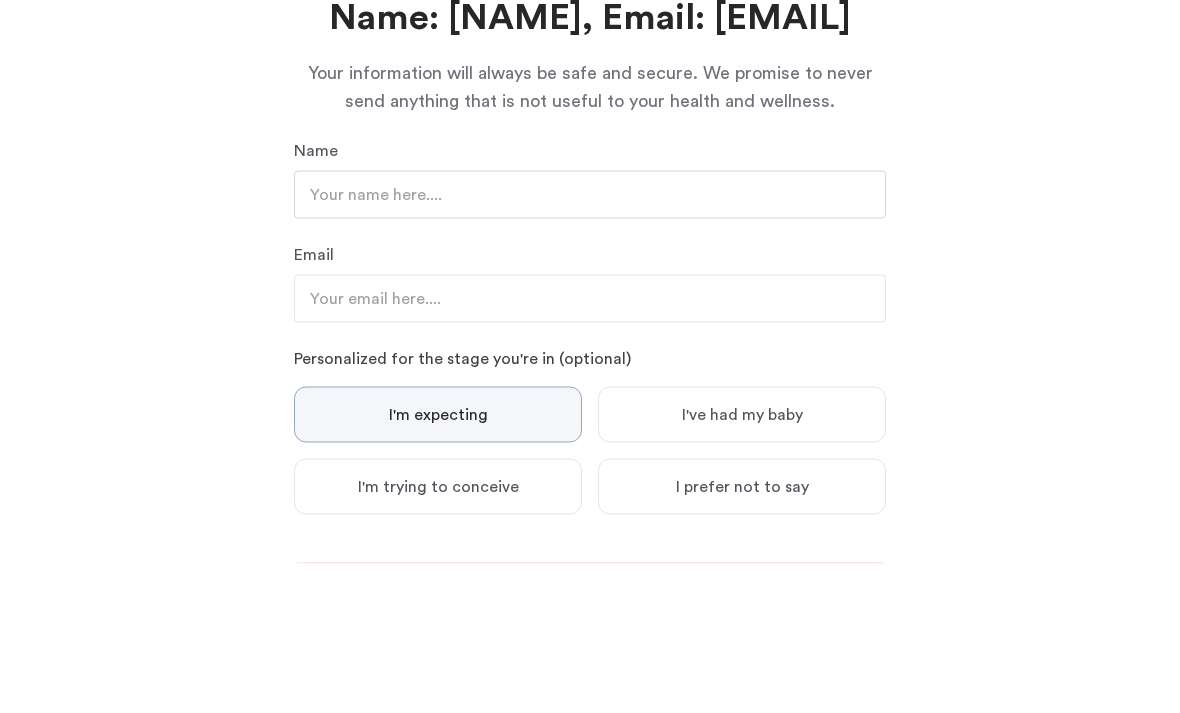 scroll, scrollTop: 0, scrollLeft: 0, axis: both 